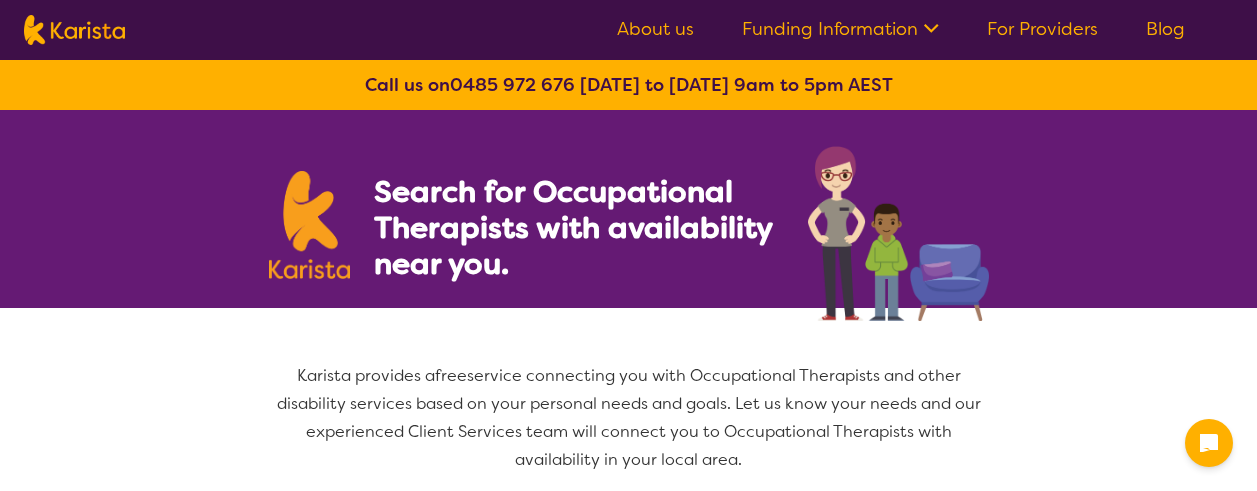 select on "[MEDICAL_DATA]" 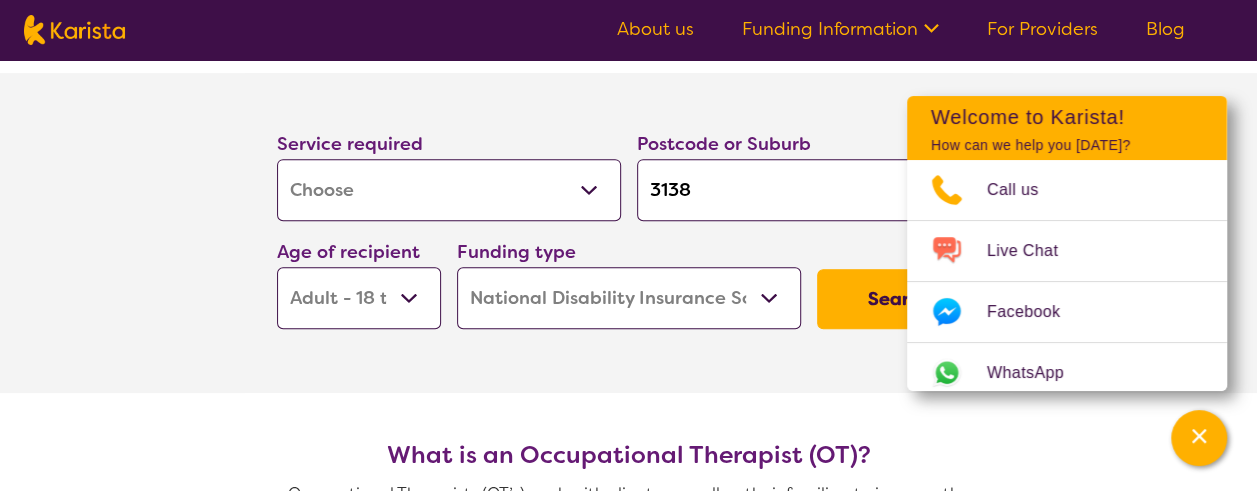 scroll, scrollTop: 400, scrollLeft: 0, axis: vertical 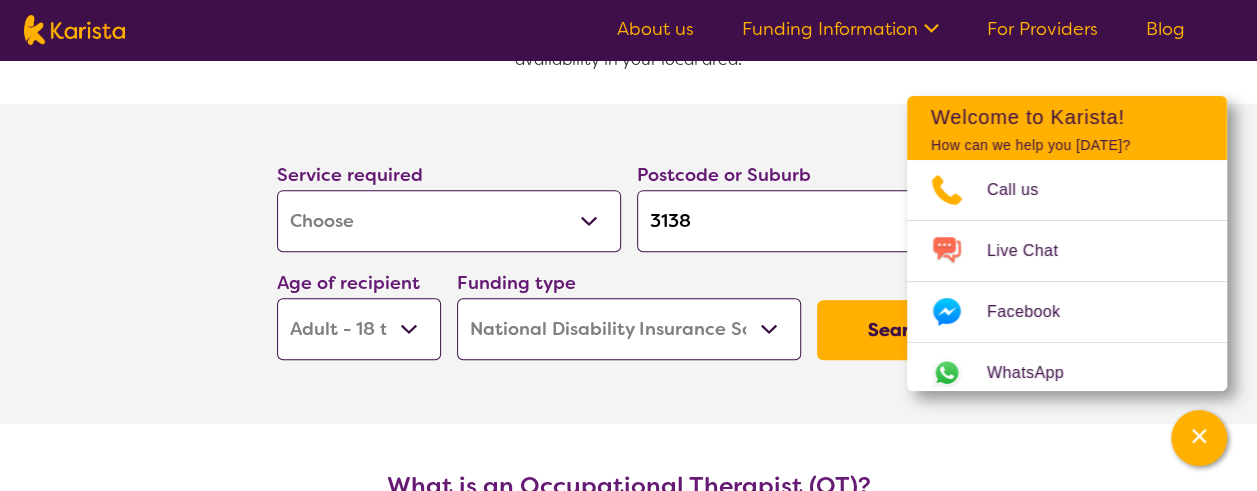 click on "3138" at bounding box center [809, 221] 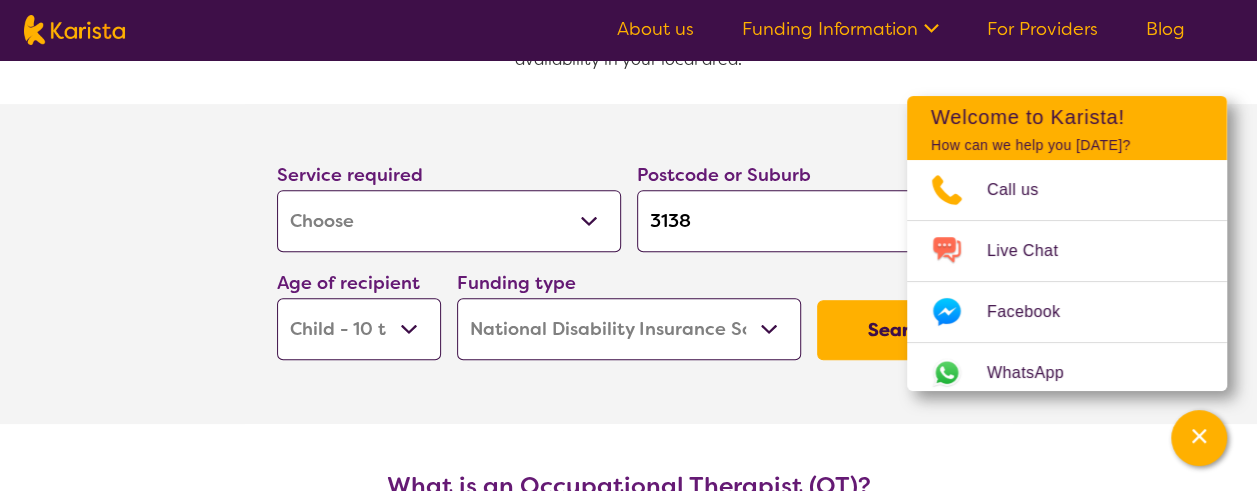 click on "Early Childhood - 0 to 9 Child - 10 to 11 Adolescent - 12 to 17 Adult - 18 to 64 Aged - [DEMOGRAPHIC_DATA]+" at bounding box center (359, 329) 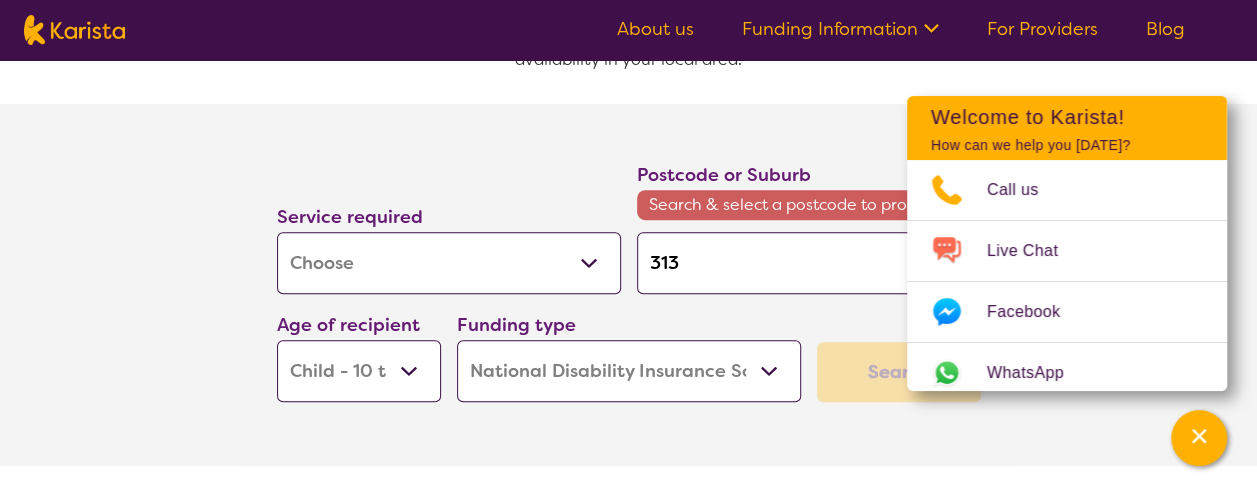 type on "31" 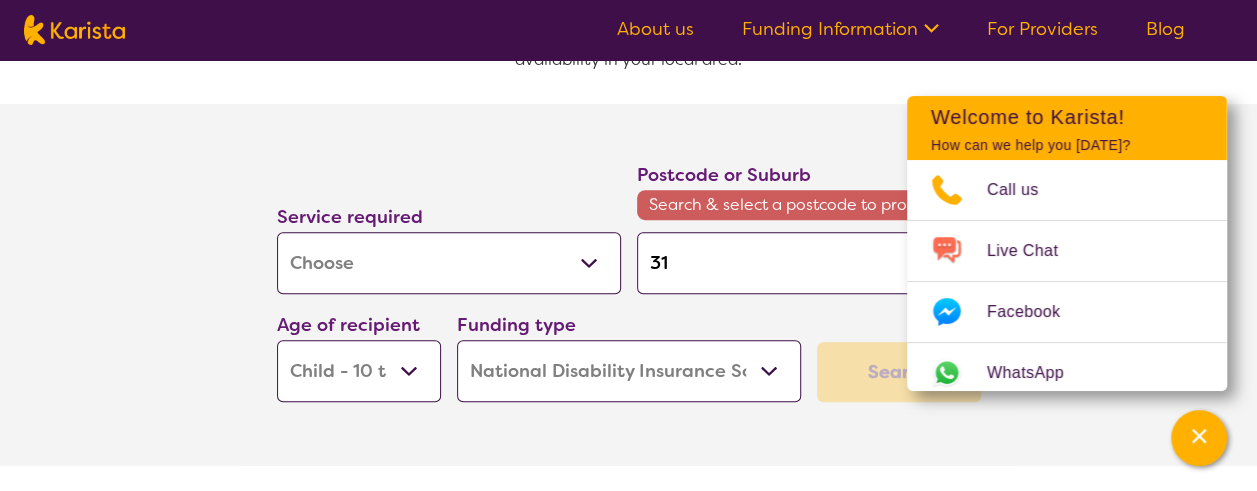 type on "3" 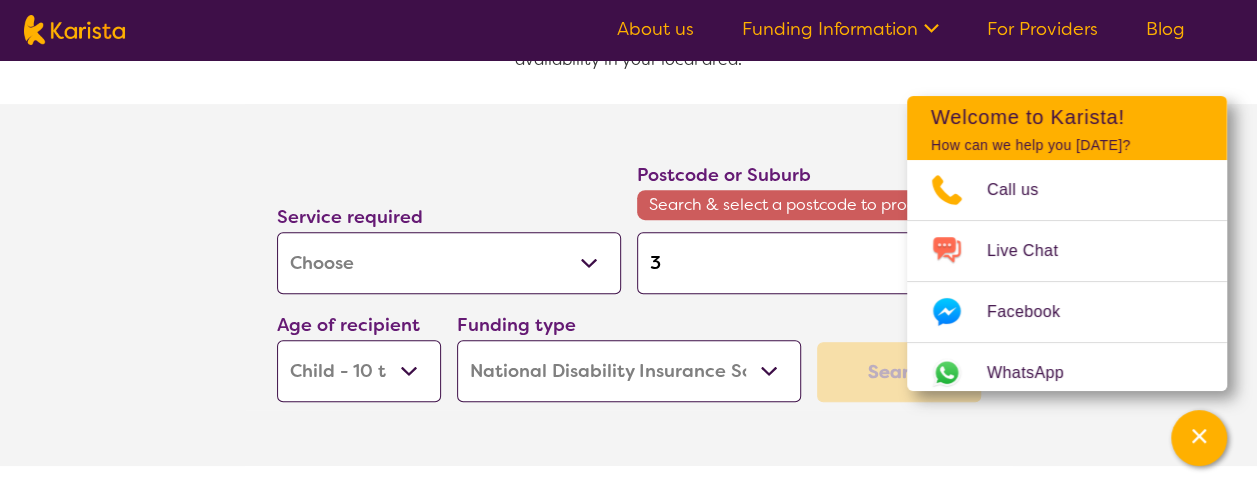 type 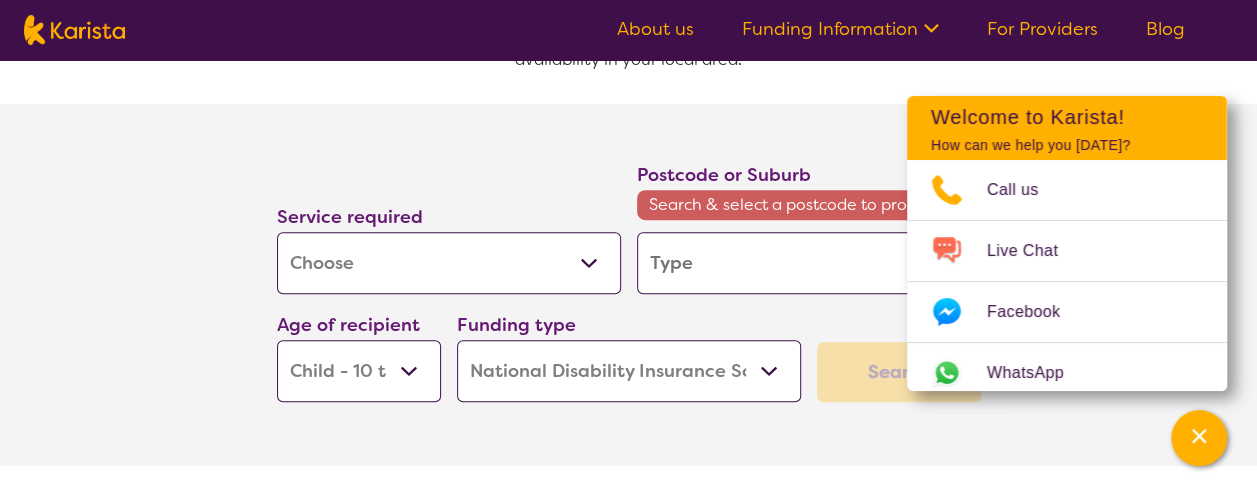 type 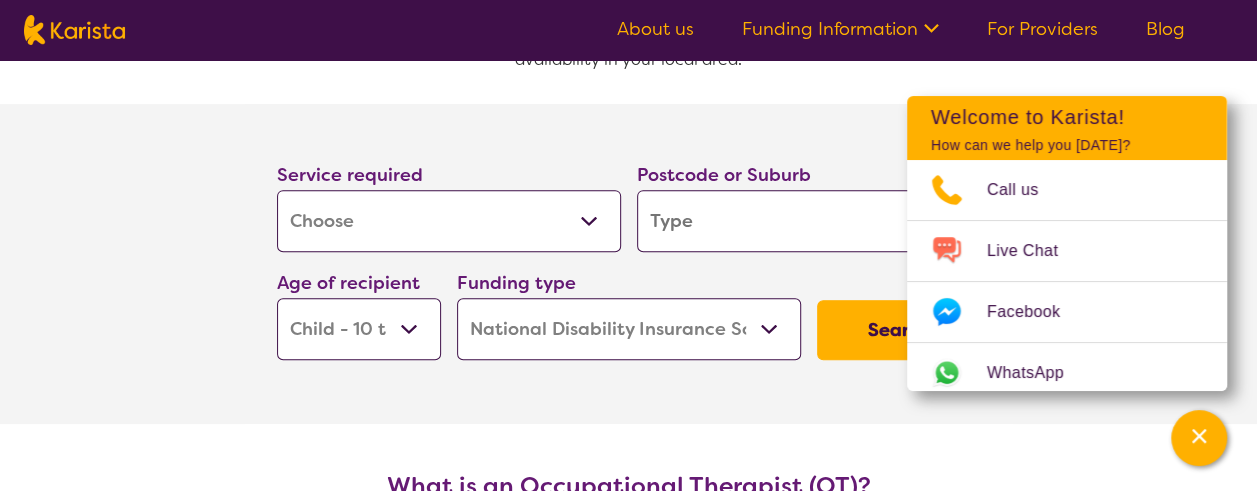 type on "c" 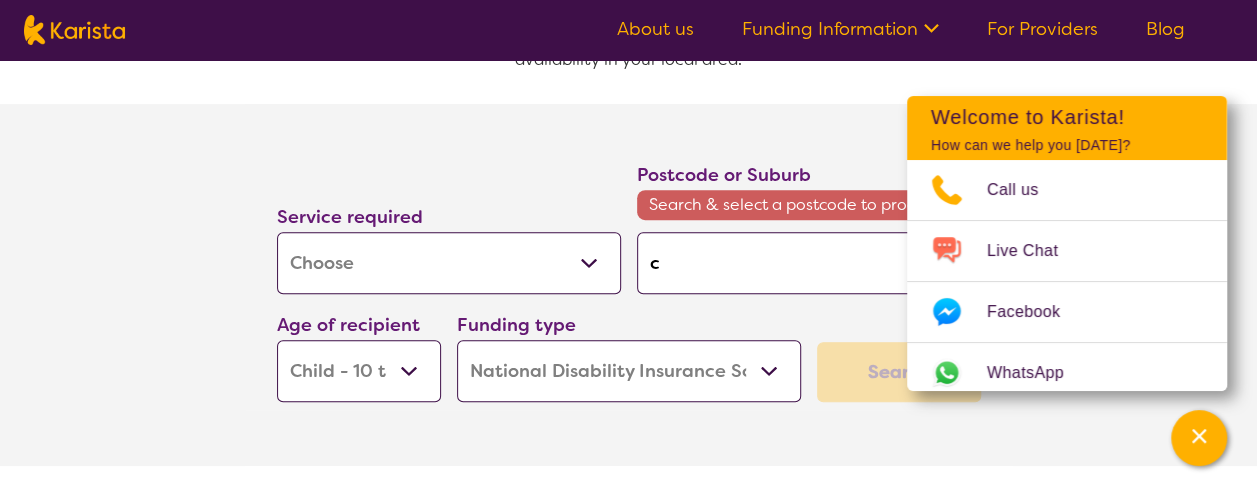 type on "co" 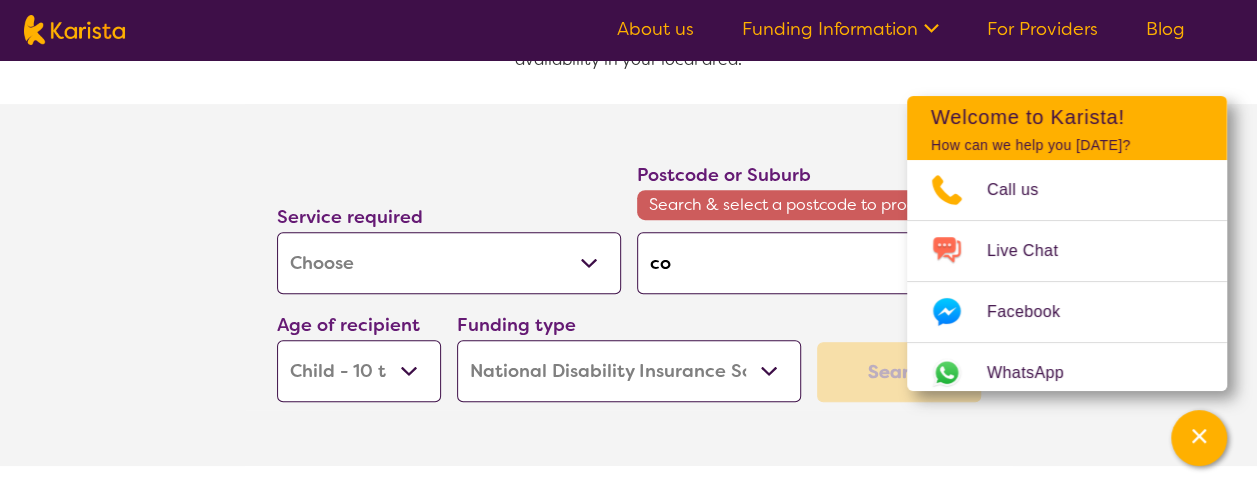 type on "col" 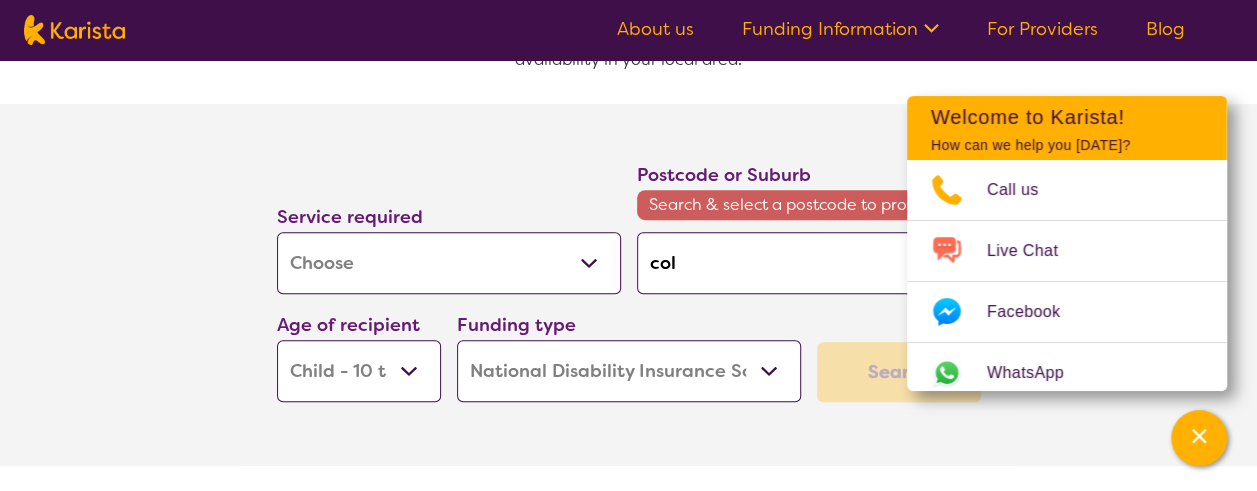 type on "coll" 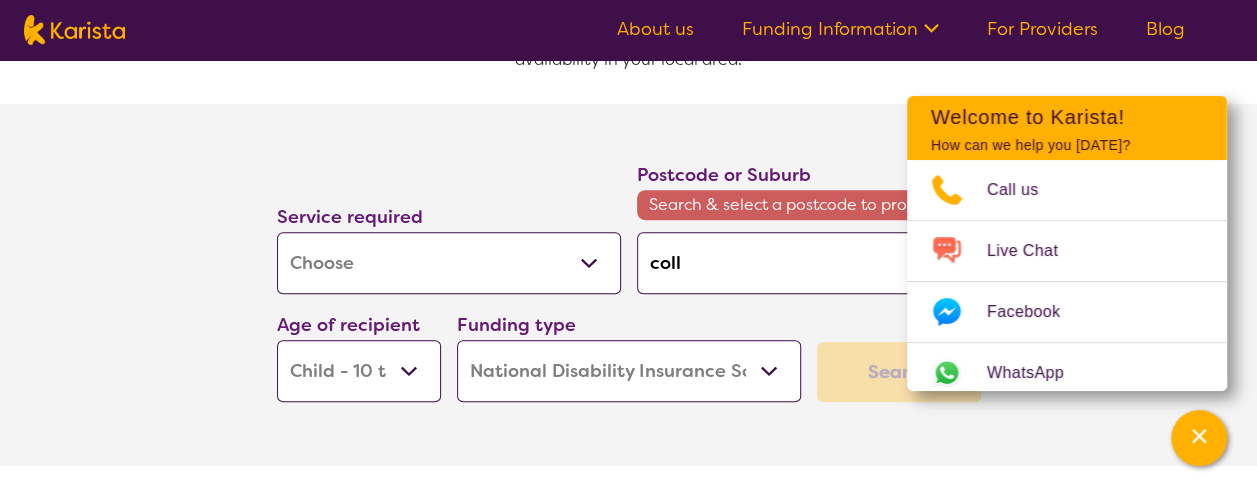 type on "colli" 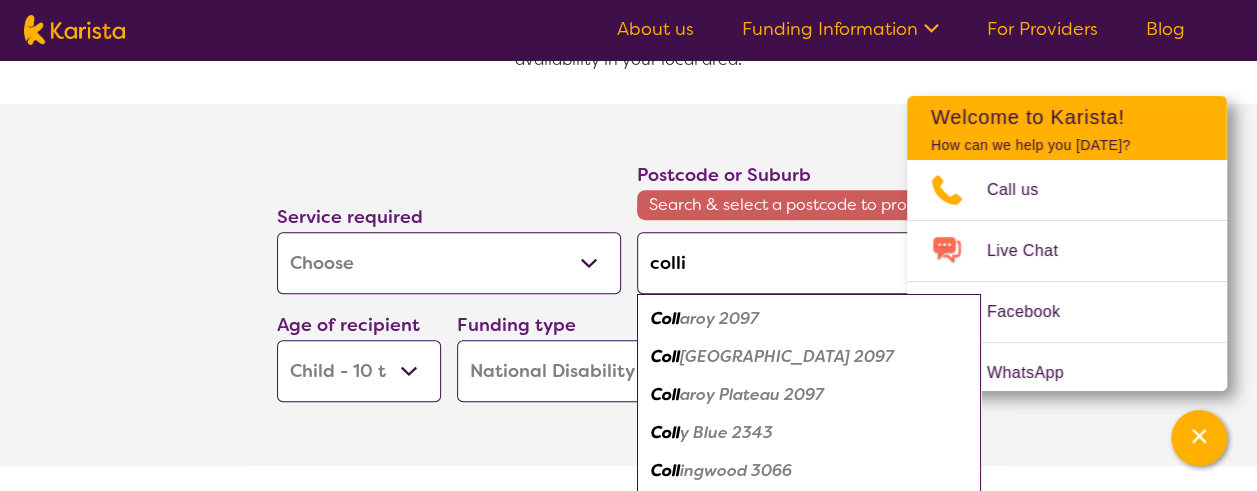 type on "collin" 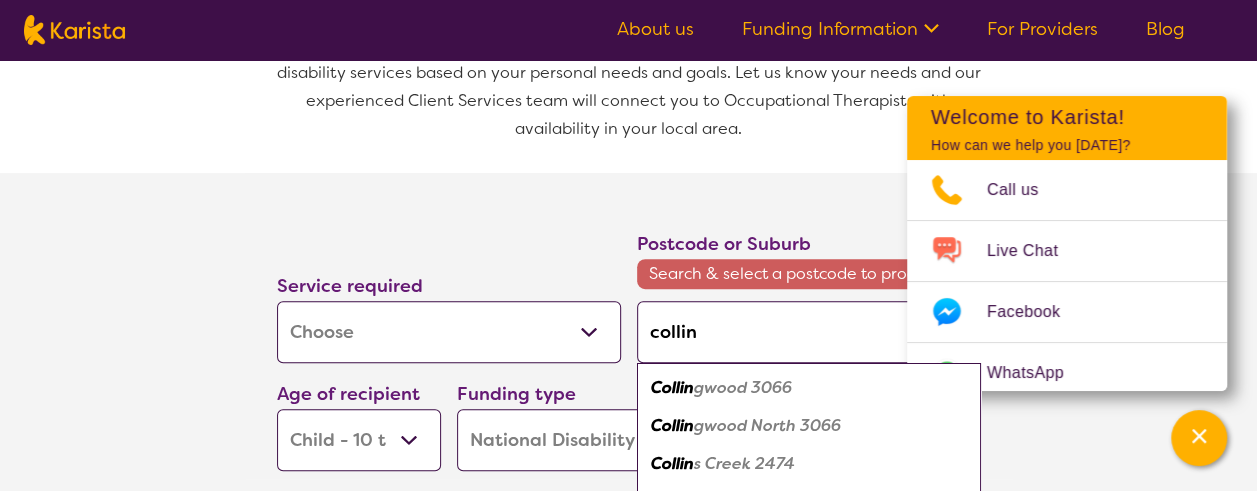 scroll, scrollTop: 300, scrollLeft: 0, axis: vertical 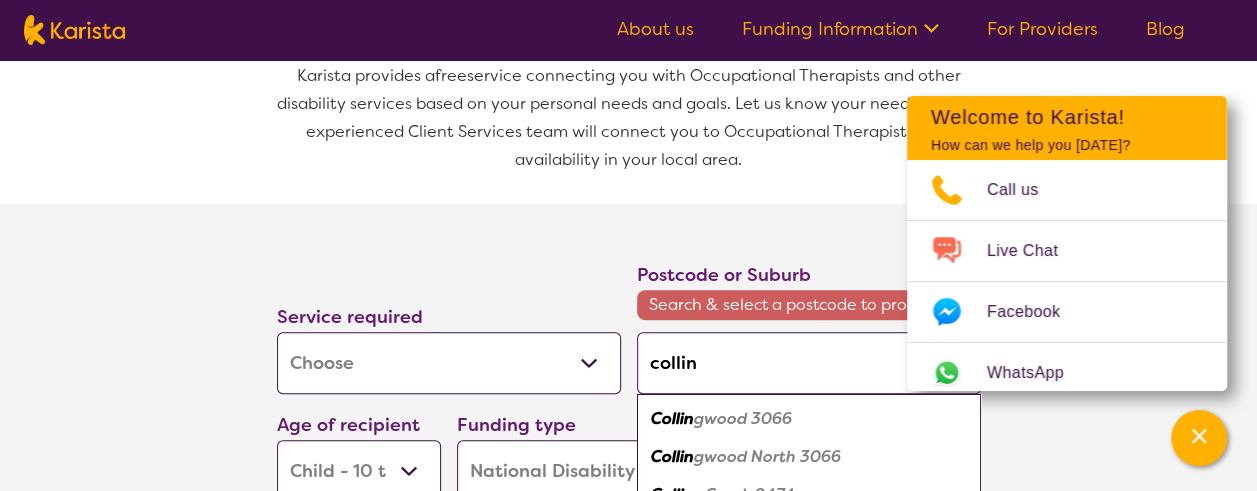 click on "gwood 3066" at bounding box center (743, 418) 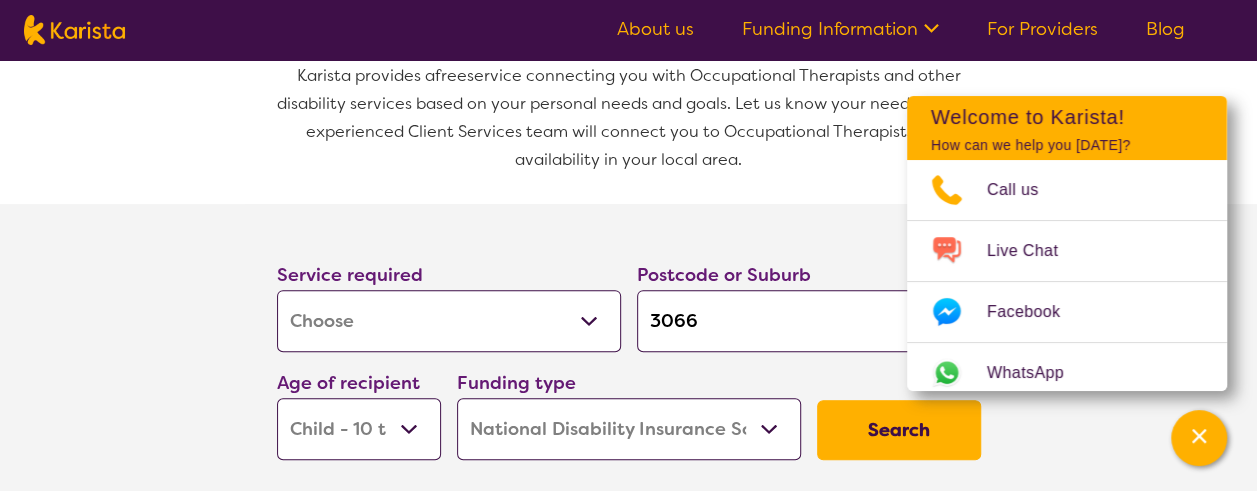 click on "Search" at bounding box center (899, 430) 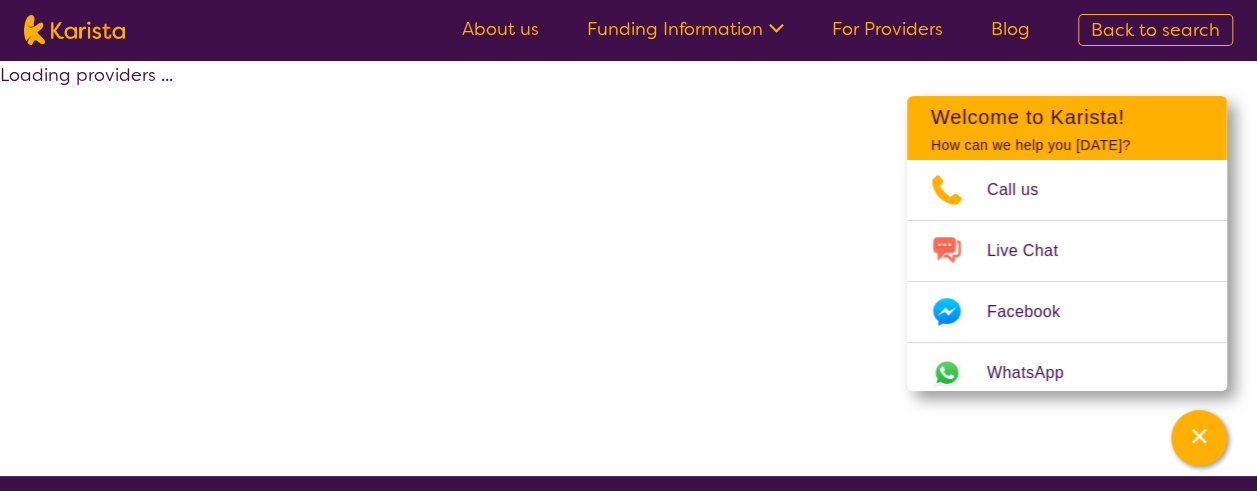 select on "by_score" 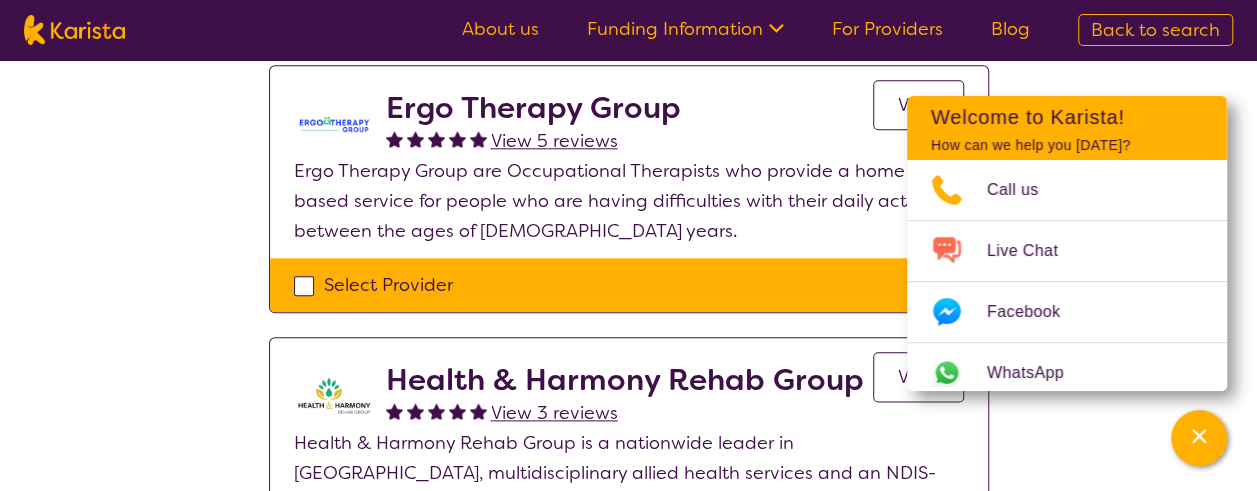 scroll, scrollTop: 1000, scrollLeft: 0, axis: vertical 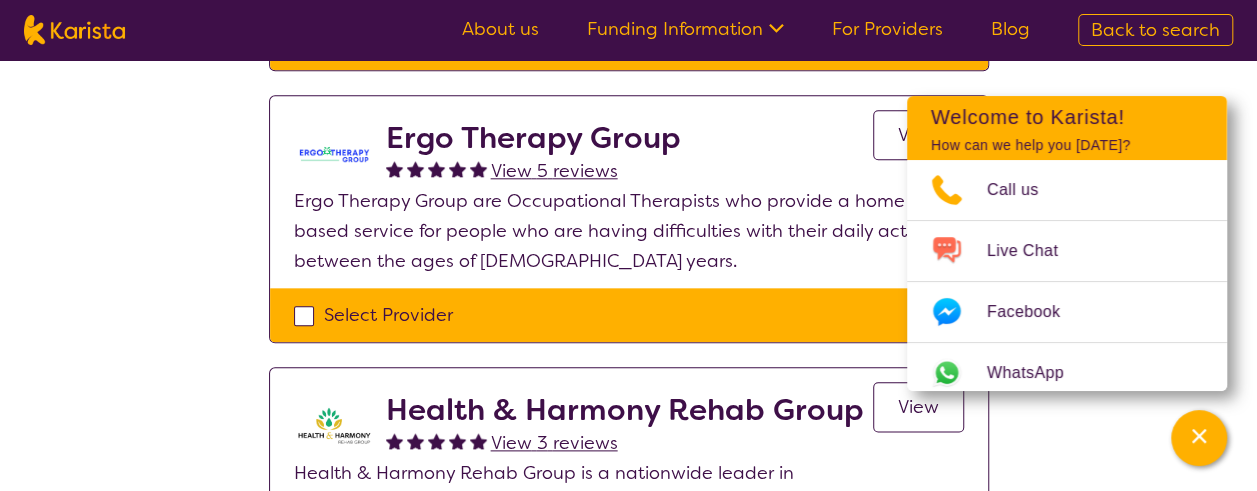click at bounding box center (417, 171) 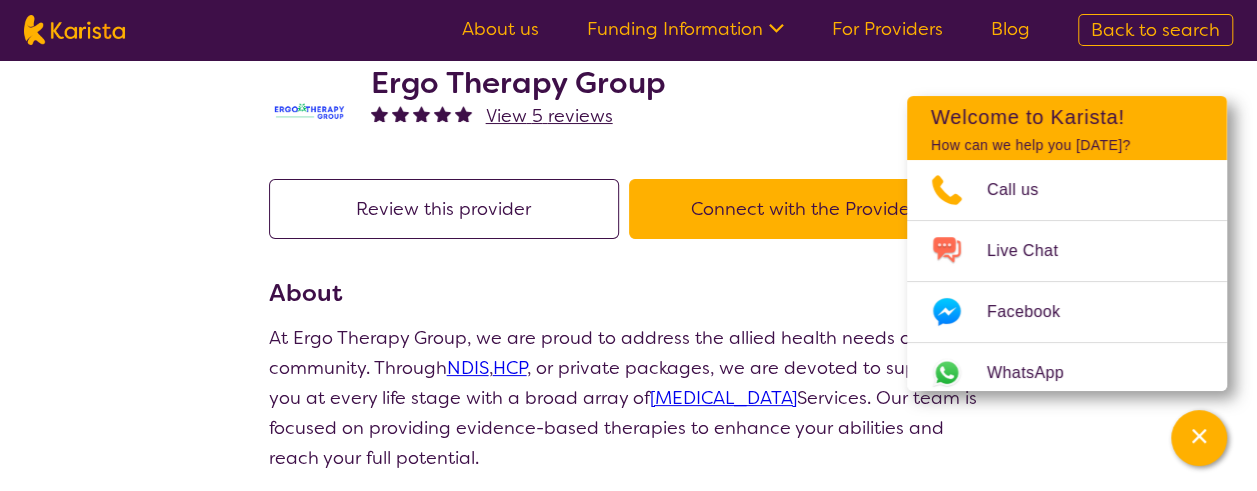 scroll, scrollTop: 0, scrollLeft: 0, axis: both 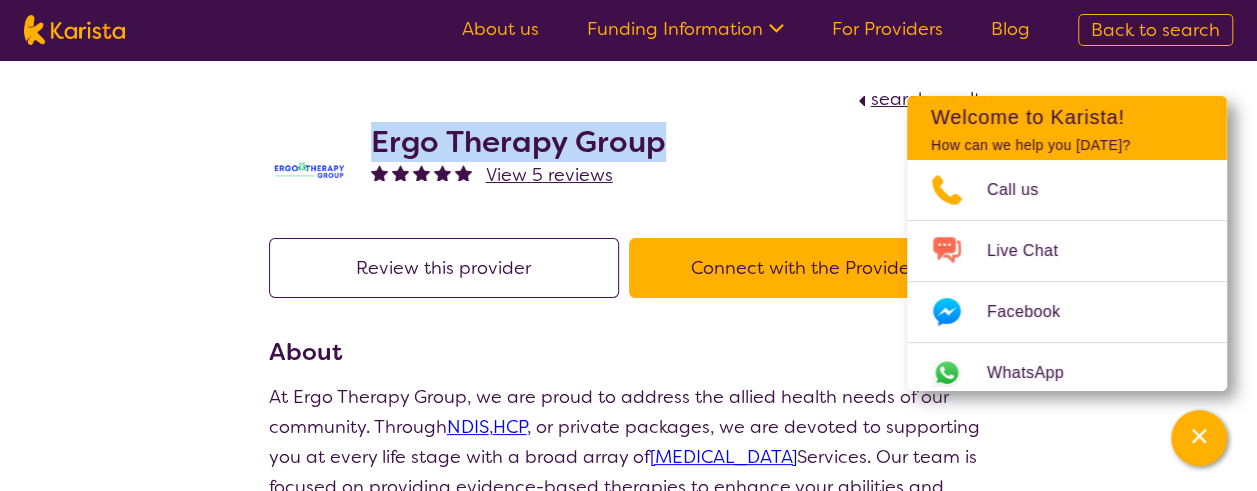 drag, startPoint x: 374, startPoint y: 135, endPoint x: 672, endPoint y: 147, distance: 298.24152 